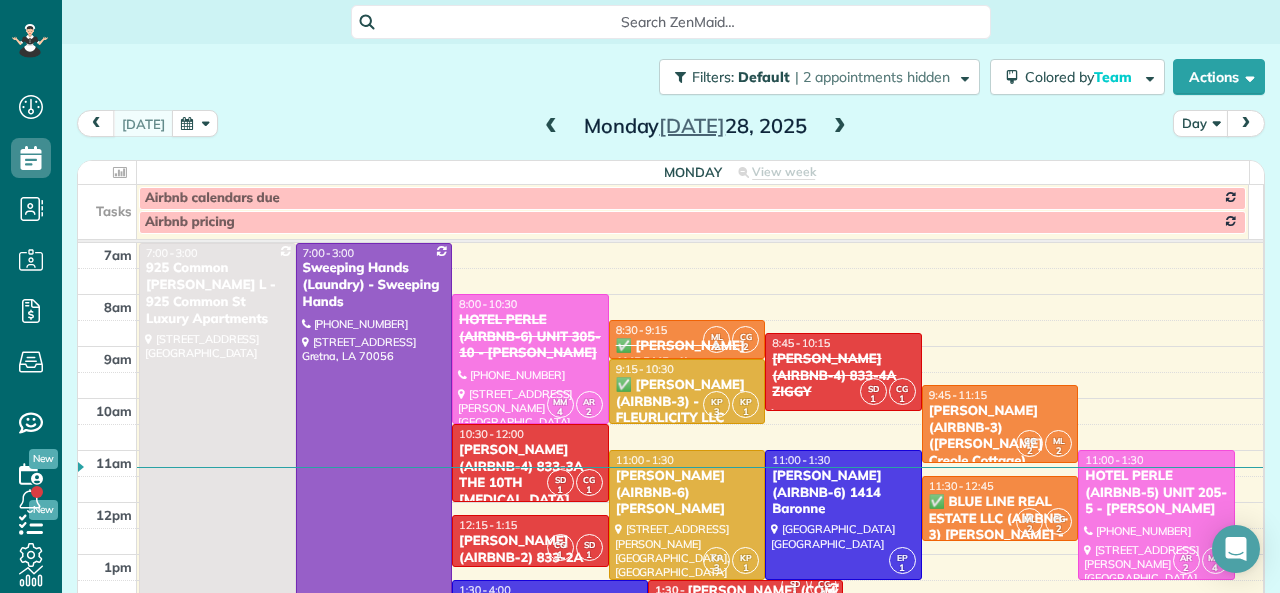scroll, scrollTop: 0, scrollLeft: 0, axis: both 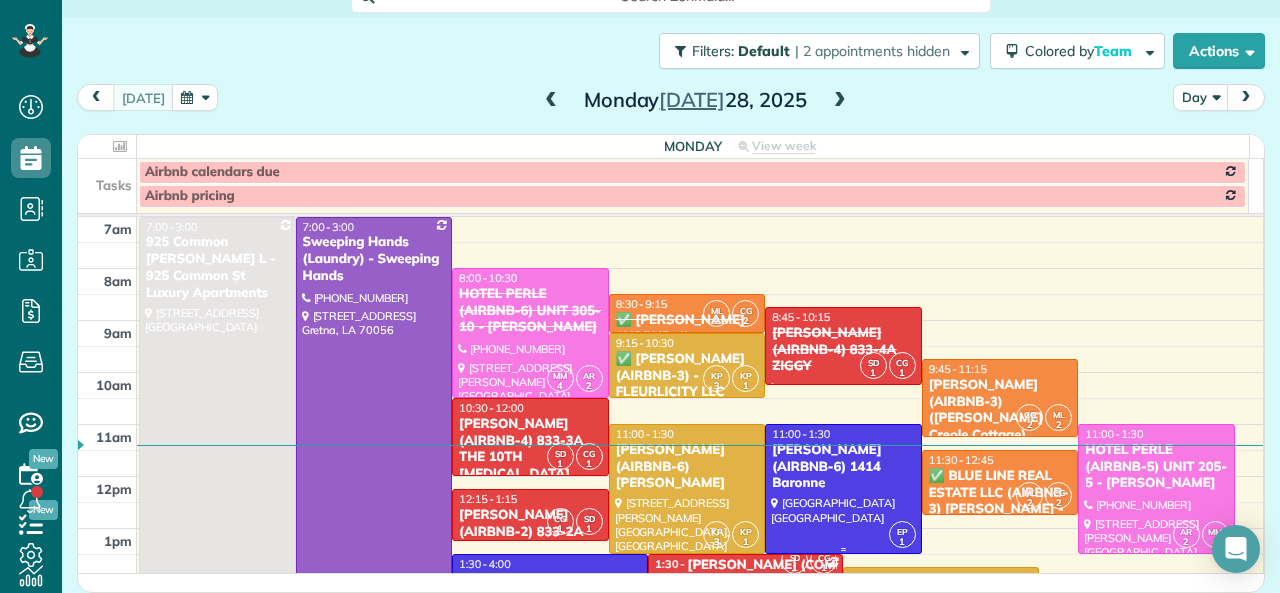 click on "[PERSON_NAME] (AIRBNB-6) 1414 Baronne" at bounding box center [843, 467] 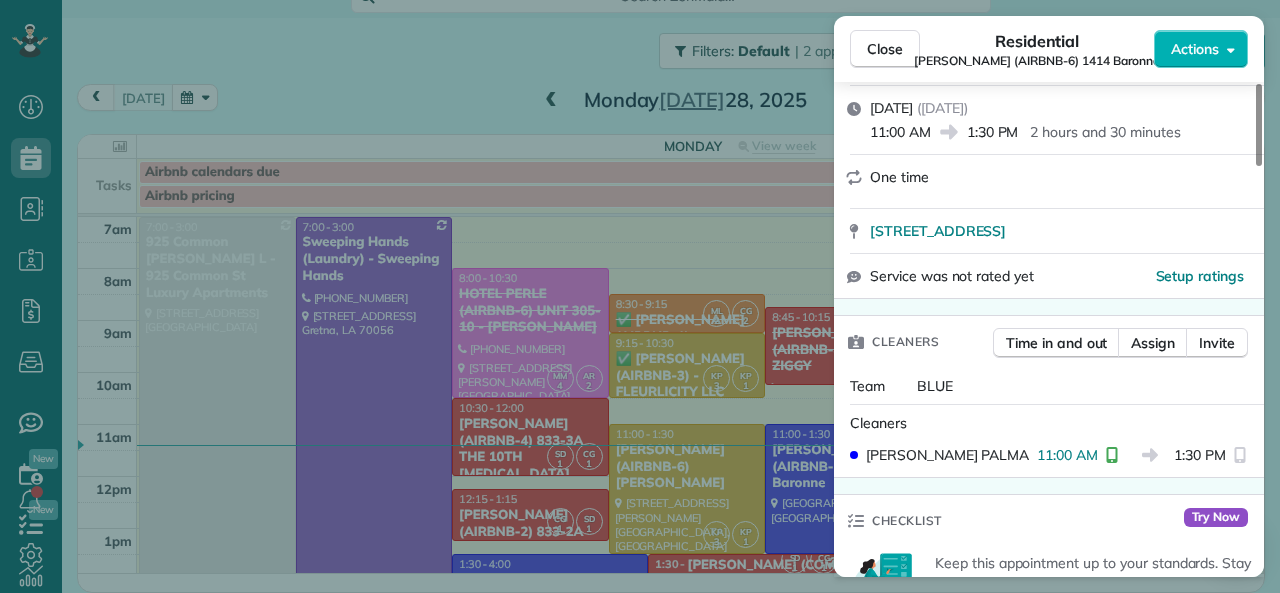 scroll, scrollTop: 200, scrollLeft: 0, axis: vertical 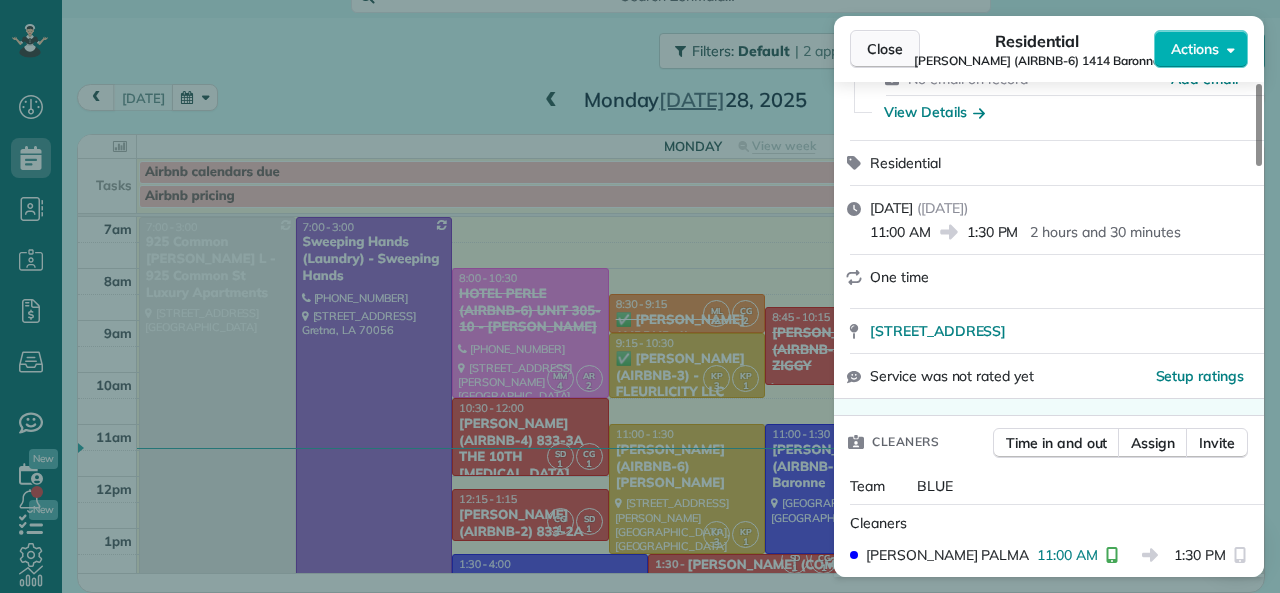 click on "Close" at bounding box center (885, 49) 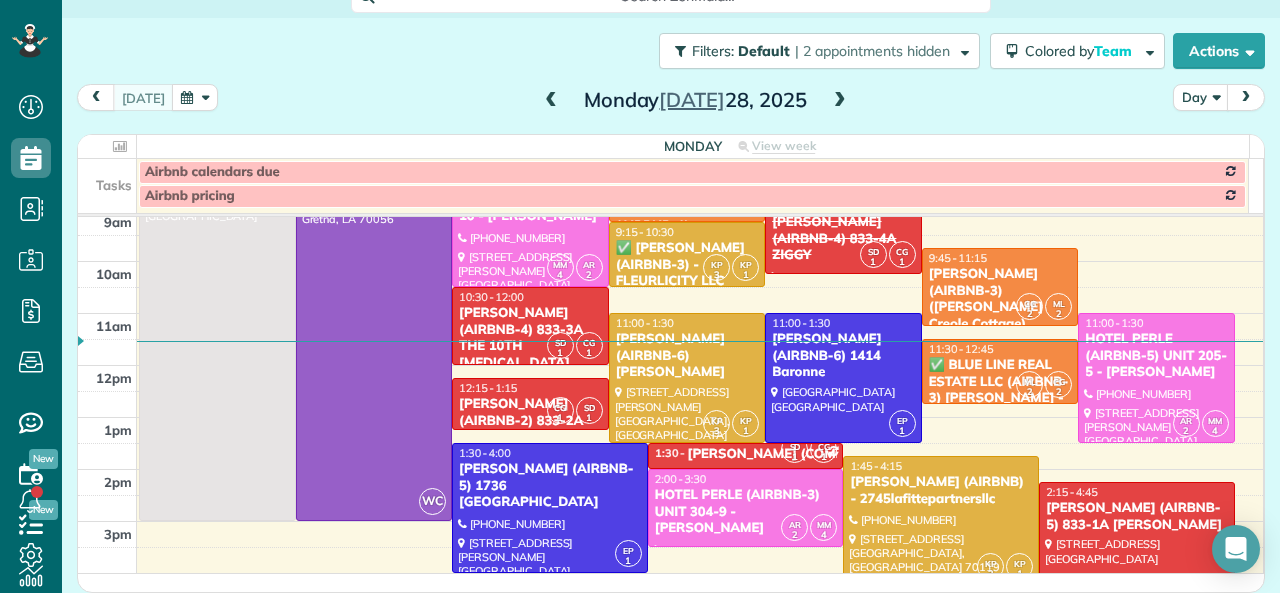 scroll, scrollTop: 0, scrollLeft: 0, axis: both 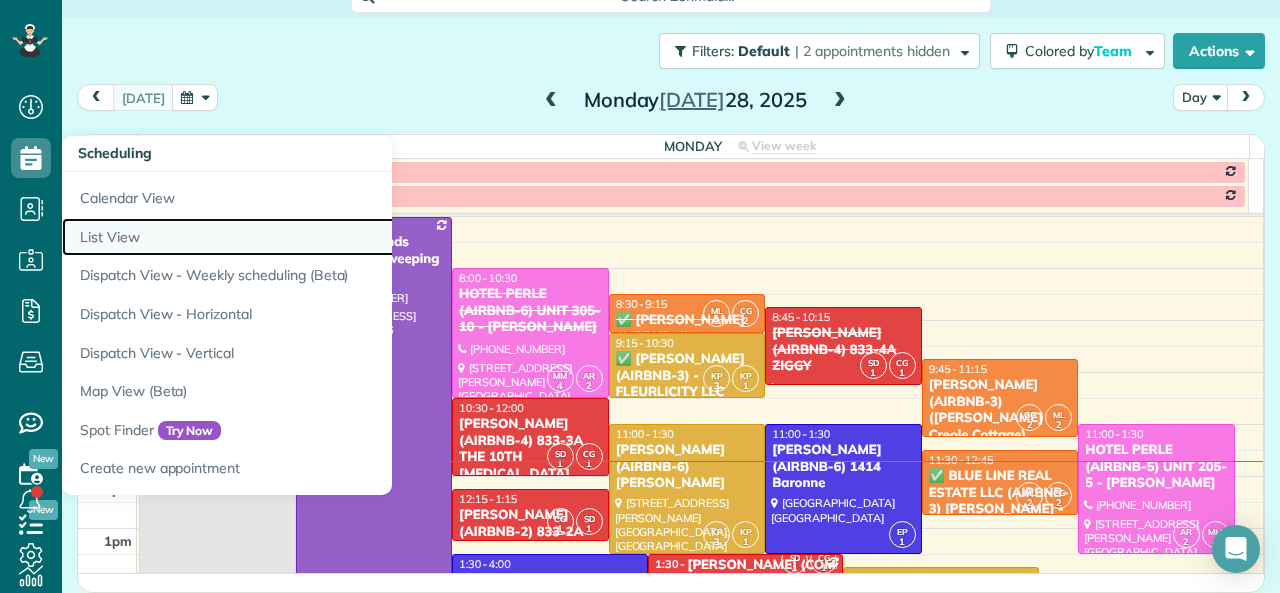 click on "List View" at bounding box center [312, 237] 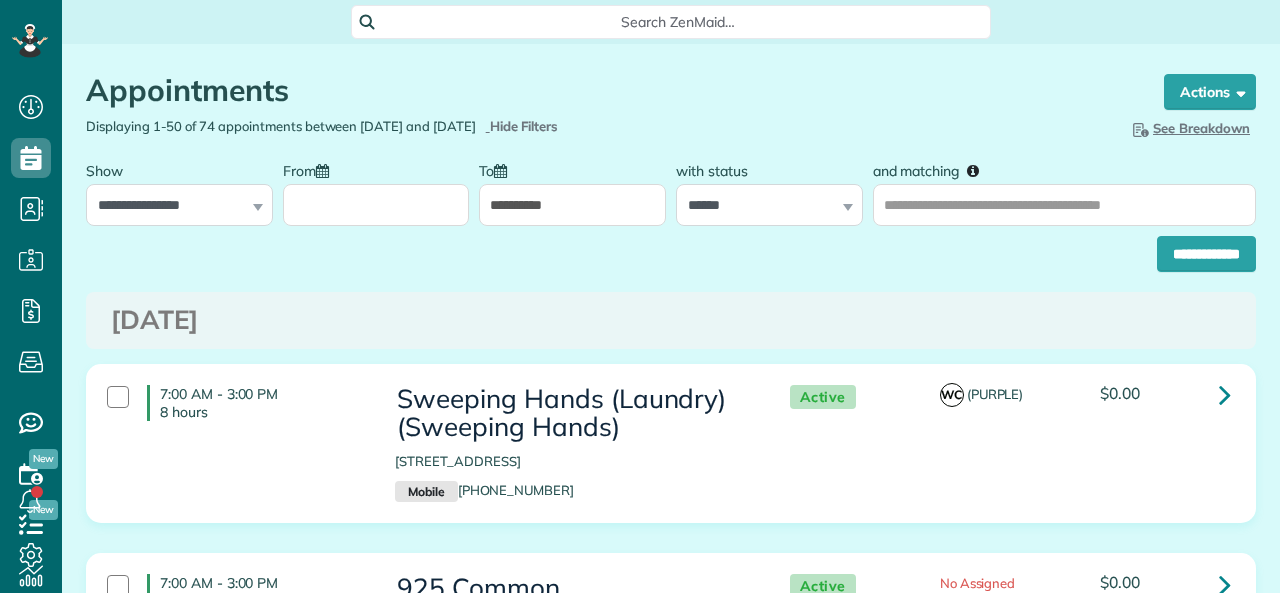 scroll, scrollTop: 0, scrollLeft: 0, axis: both 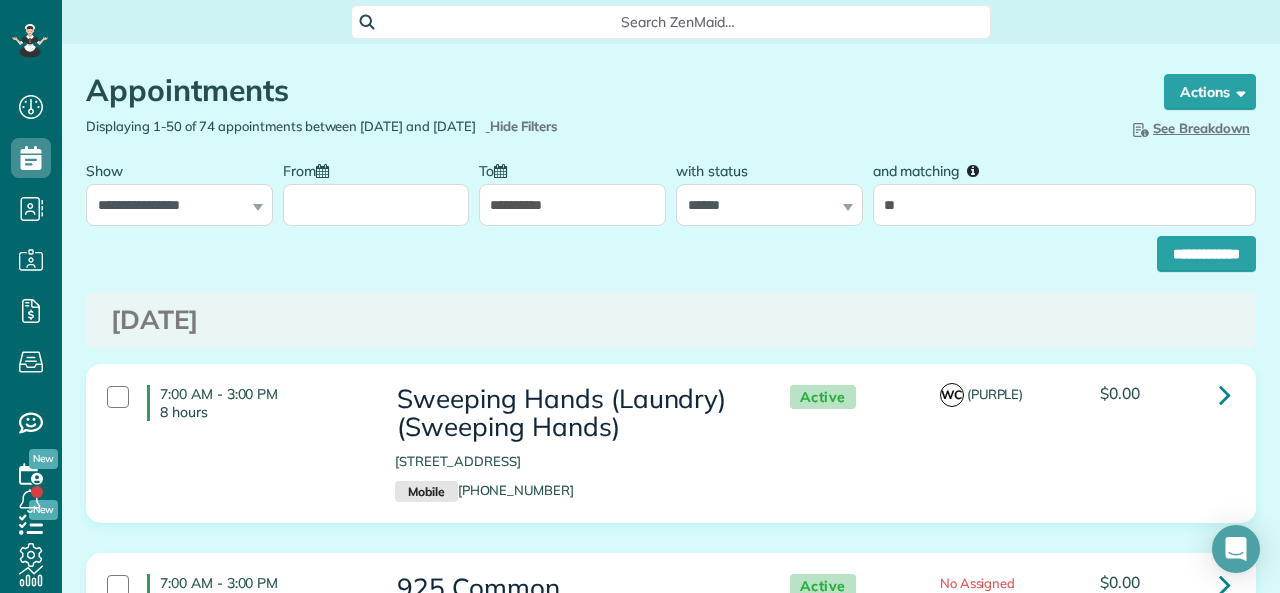 type on "**********" 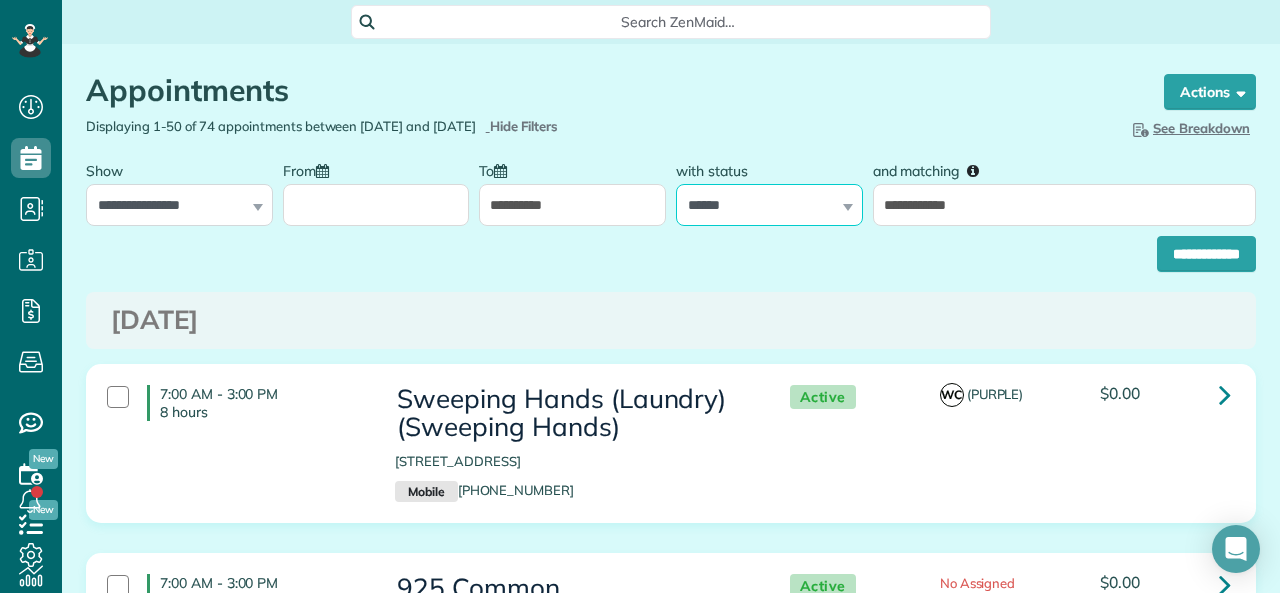 drag, startPoint x: 766, startPoint y: 202, endPoint x: 768, endPoint y: 212, distance: 10.198039 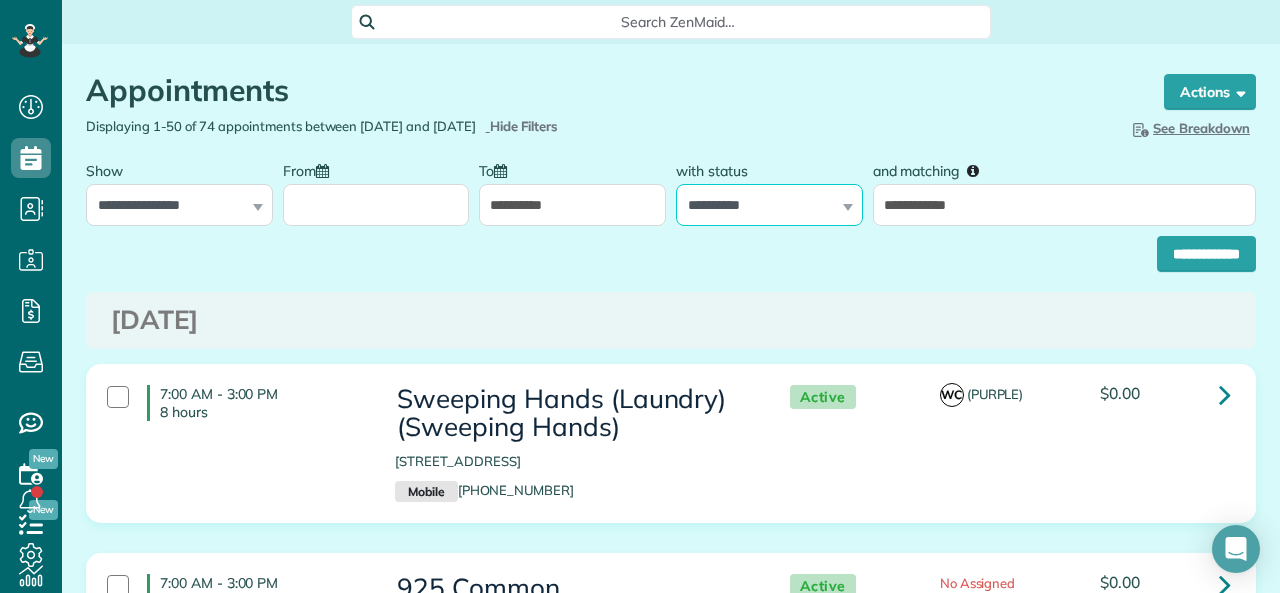 click on "**********" at bounding box center (769, 205) 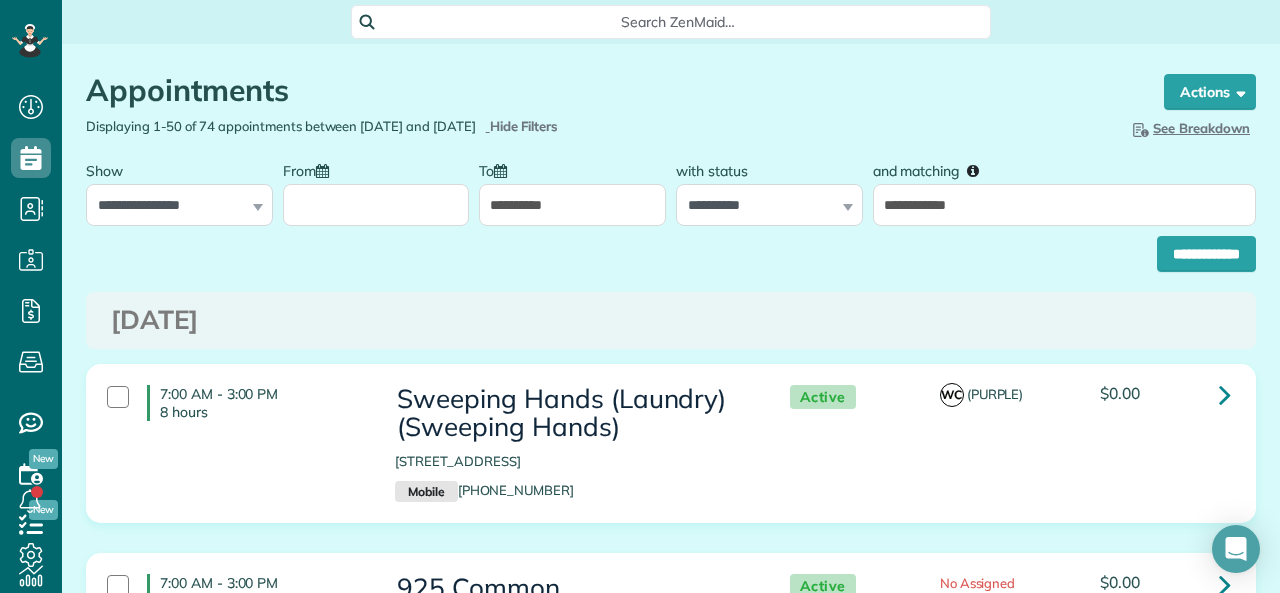 click on "**********" at bounding box center (572, 205) 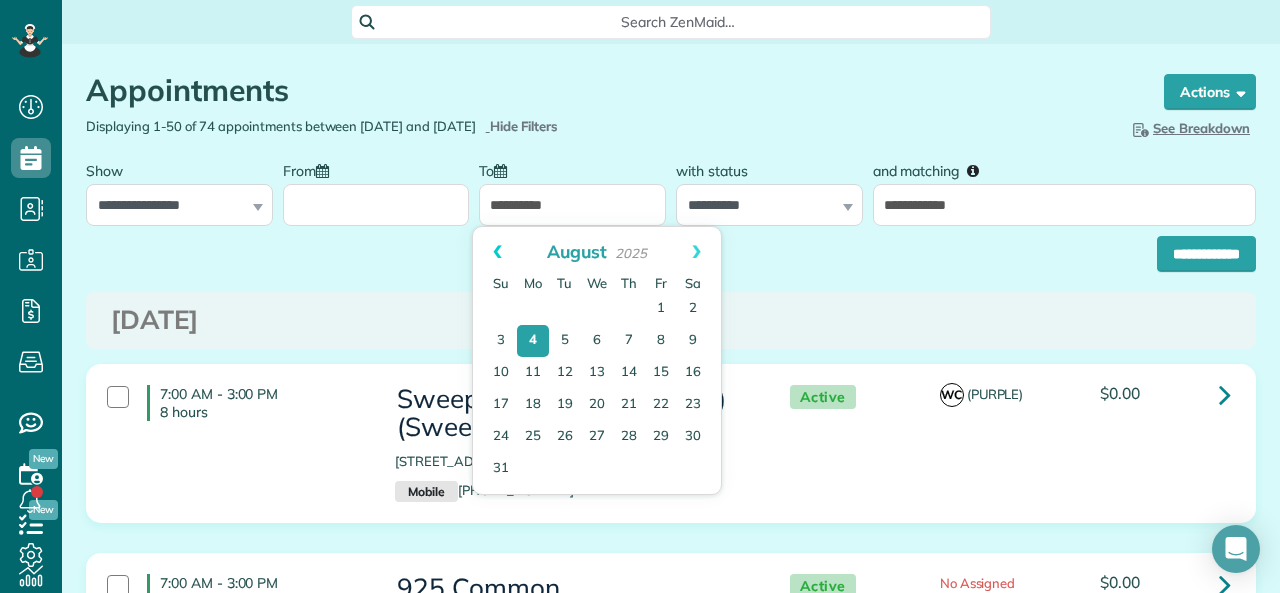 click on "Prev" at bounding box center (497, 252) 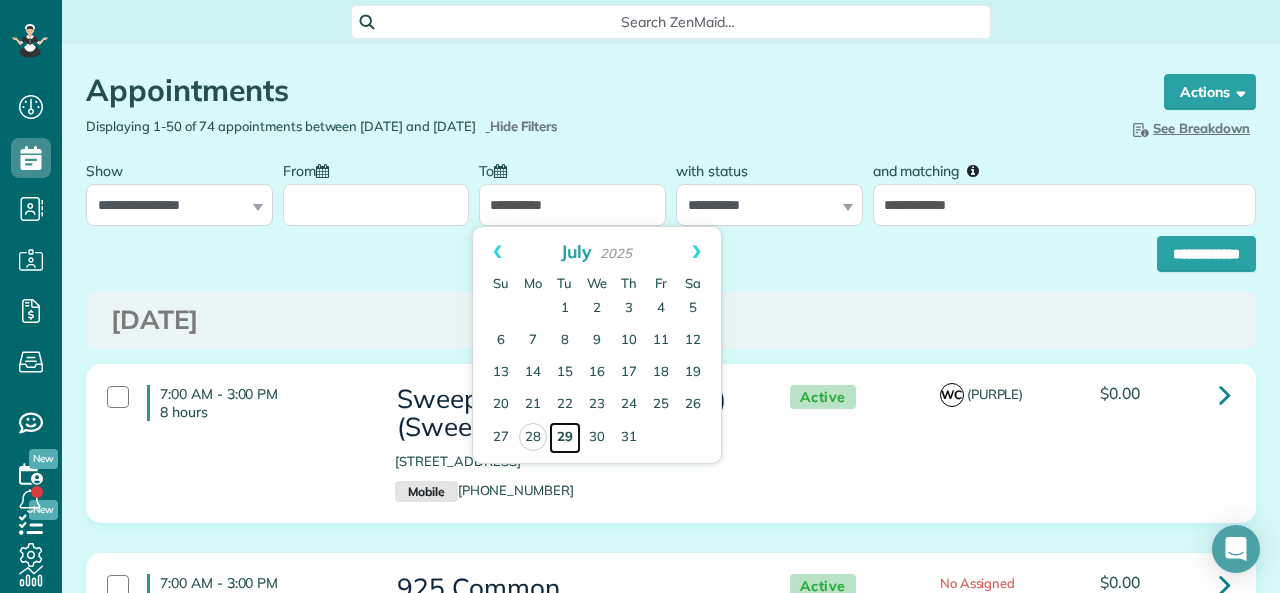 click on "29" at bounding box center [565, 438] 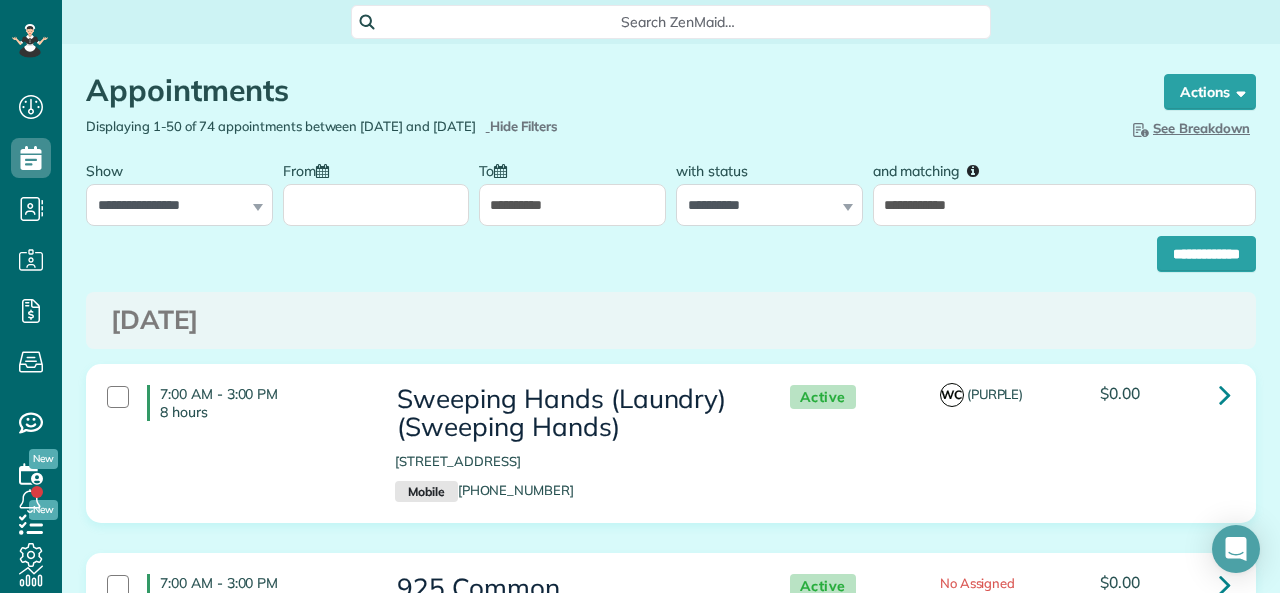 click on "From" at bounding box center [376, 205] 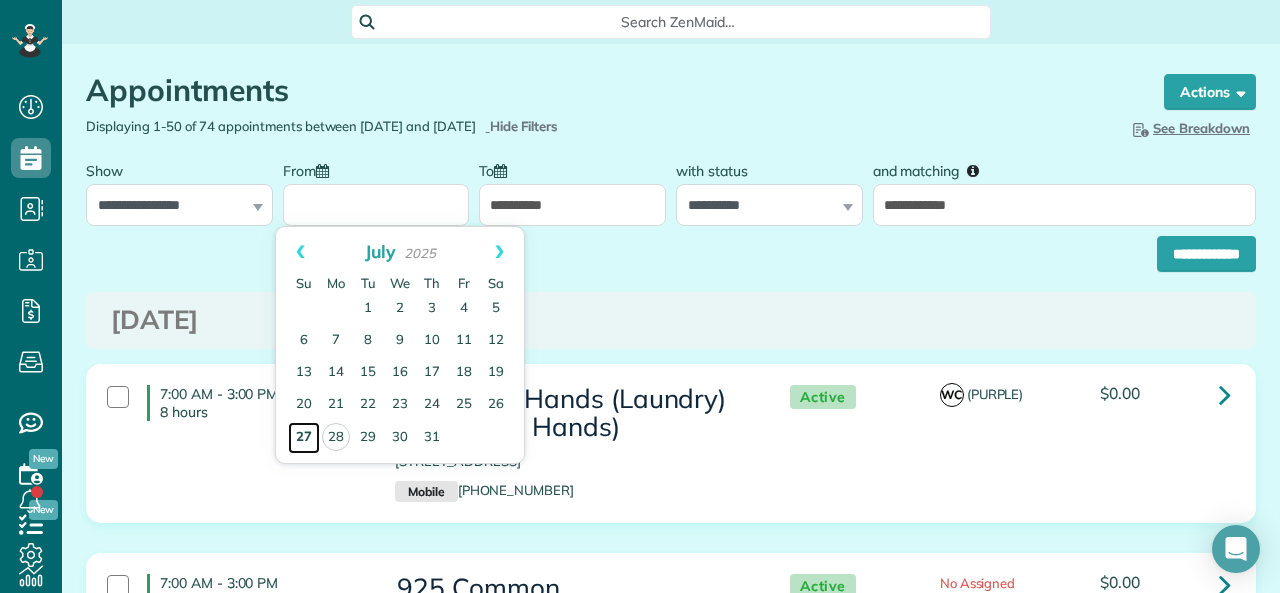 click on "27" at bounding box center [304, 438] 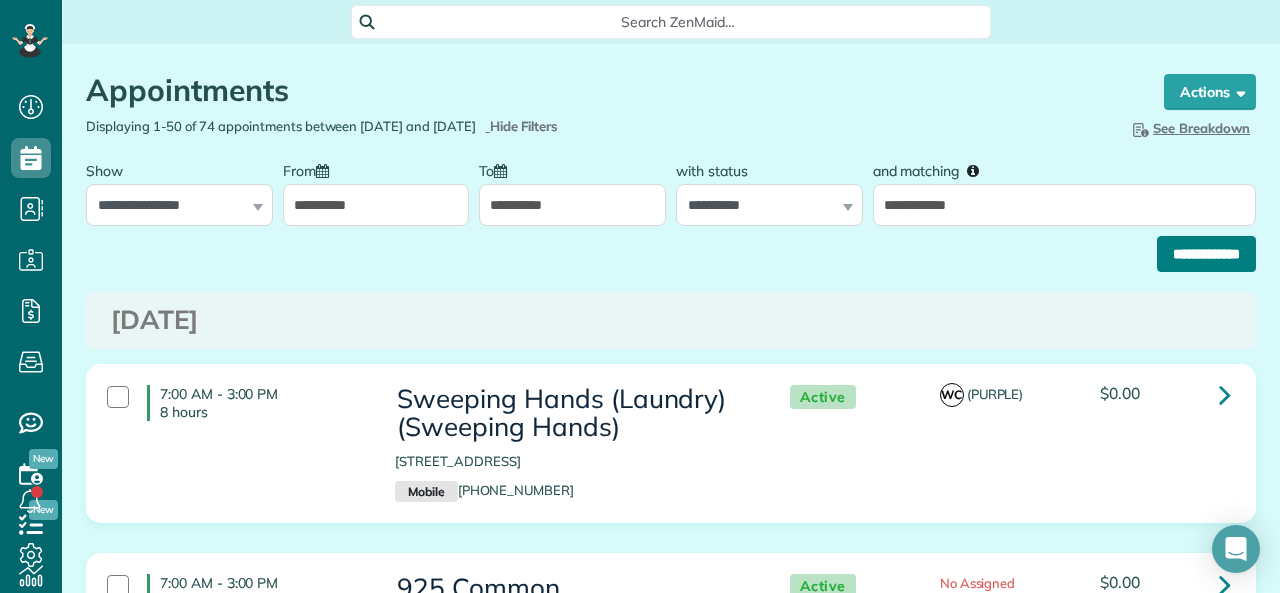 click on "**********" at bounding box center (1206, 254) 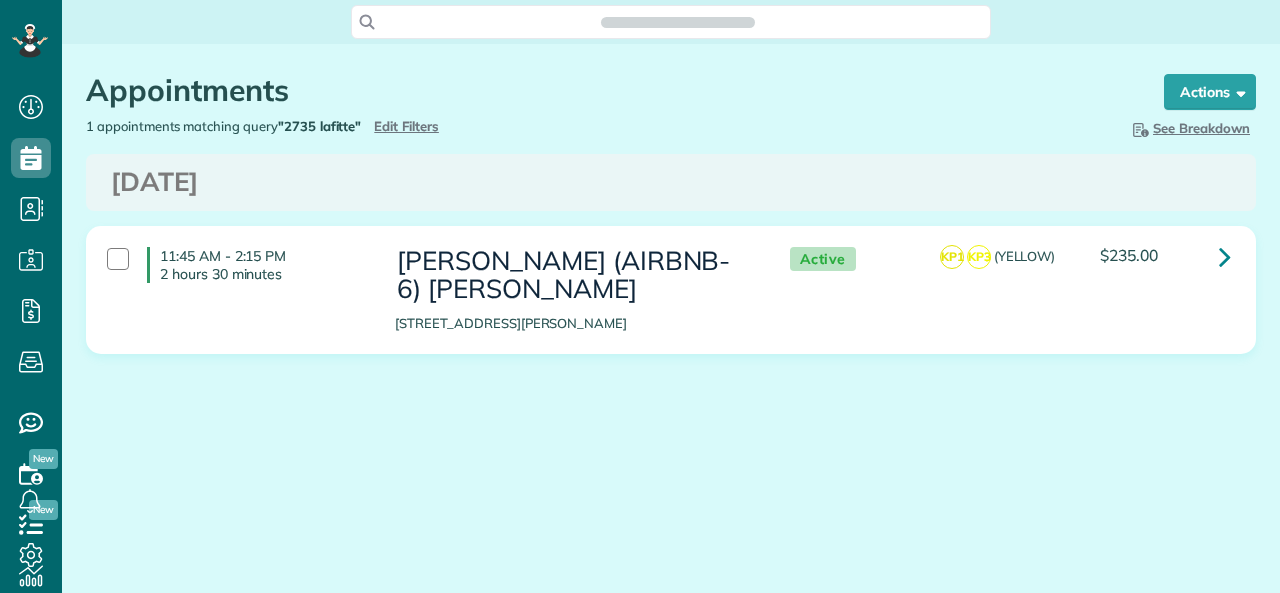 scroll, scrollTop: 0, scrollLeft: 0, axis: both 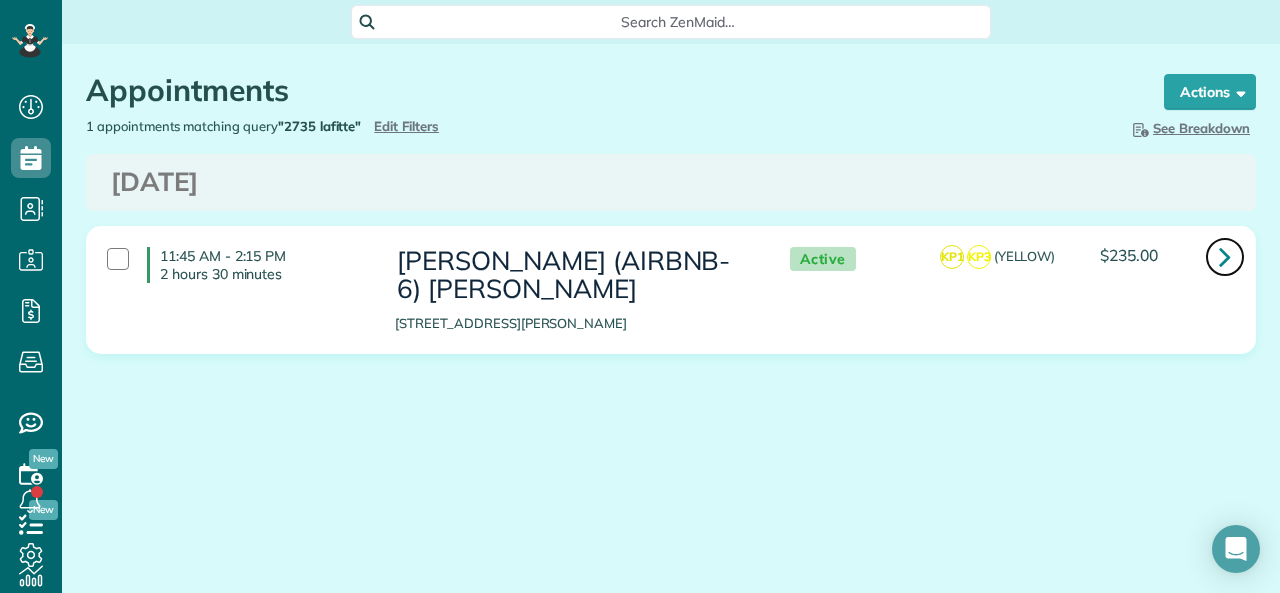click at bounding box center [1225, 256] 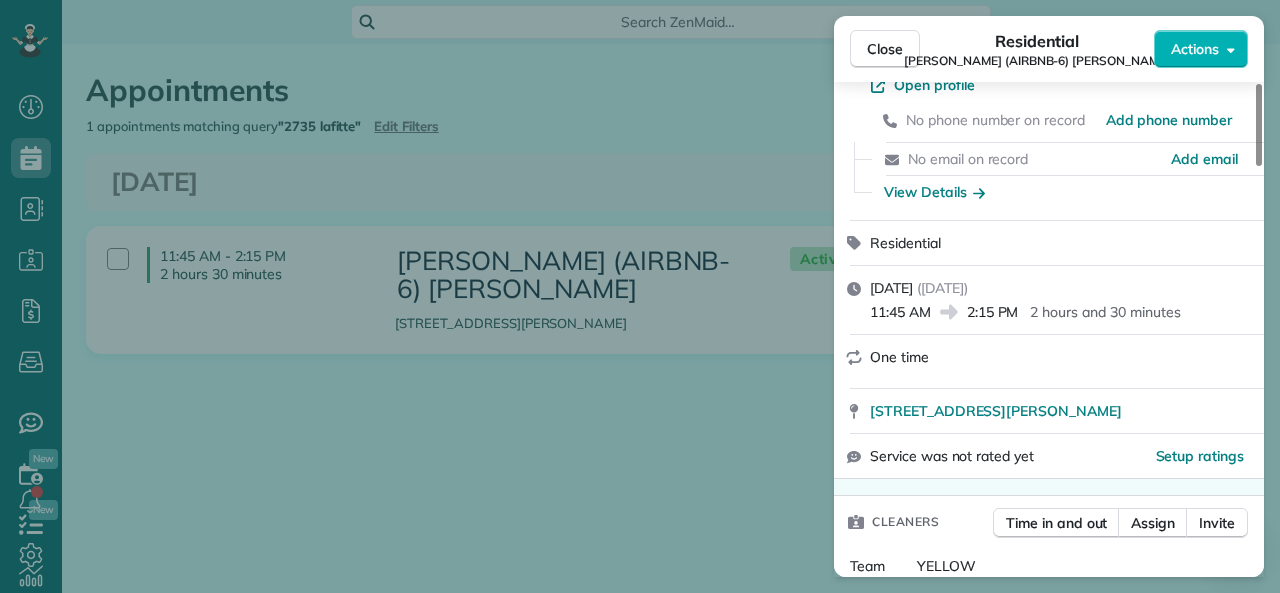 scroll, scrollTop: 100, scrollLeft: 0, axis: vertical 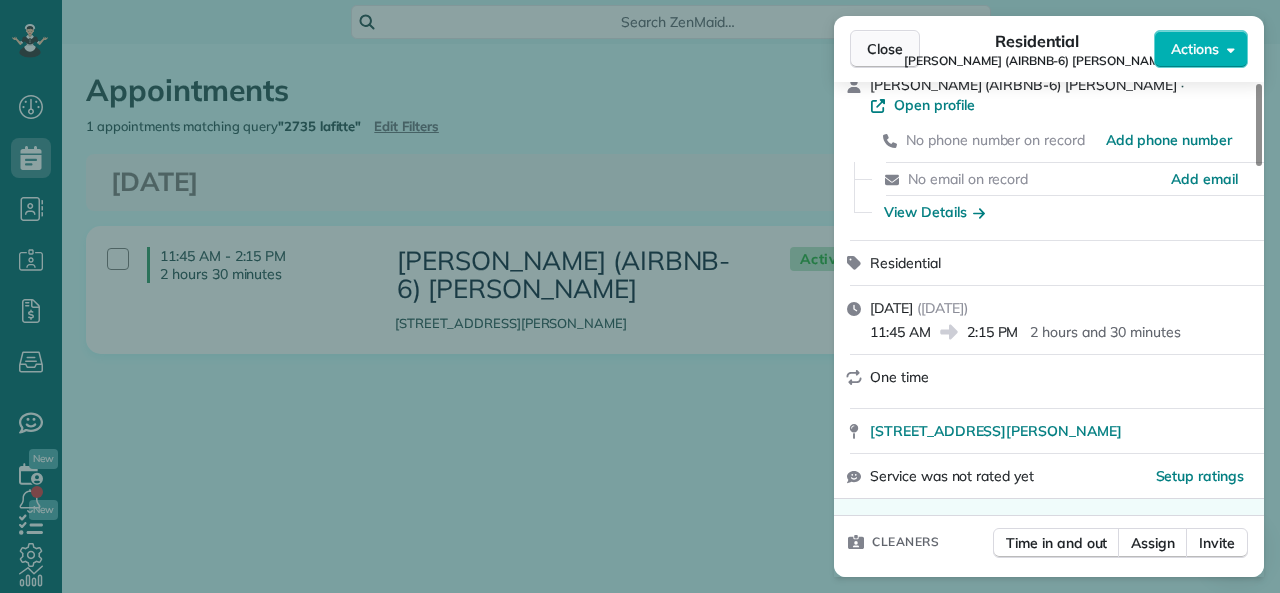 click on "Close" at bounding box center (885, 49) 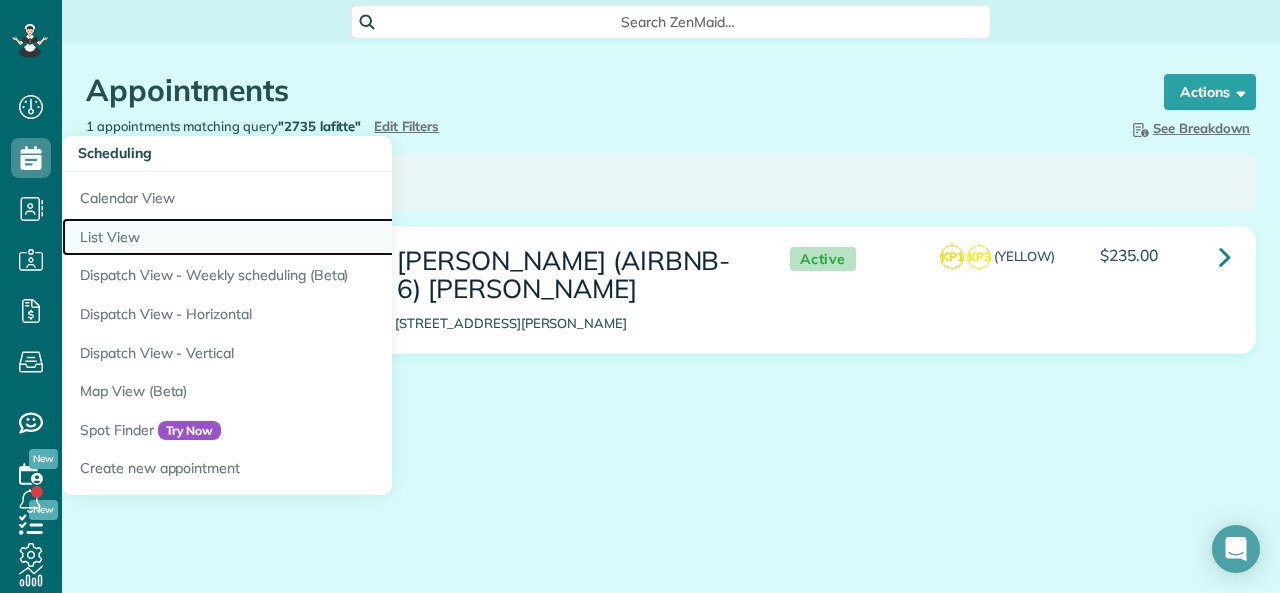 click on "List View" at bounding box center [312, 237] 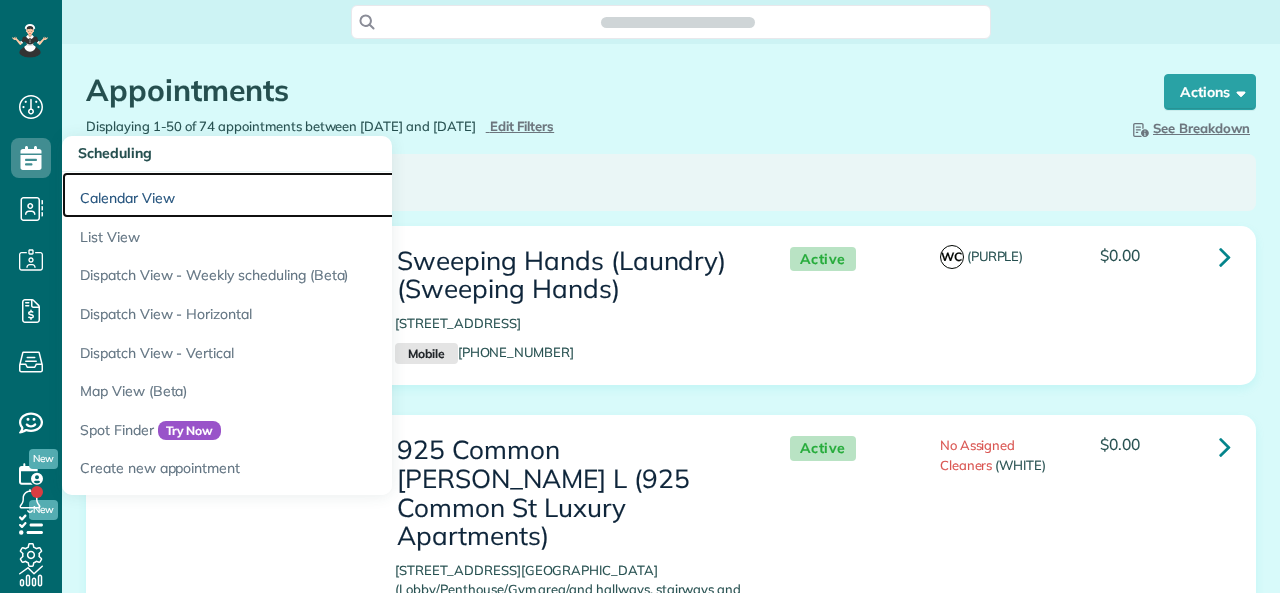 click on "Calendar View" at bounding box center [312, 195] 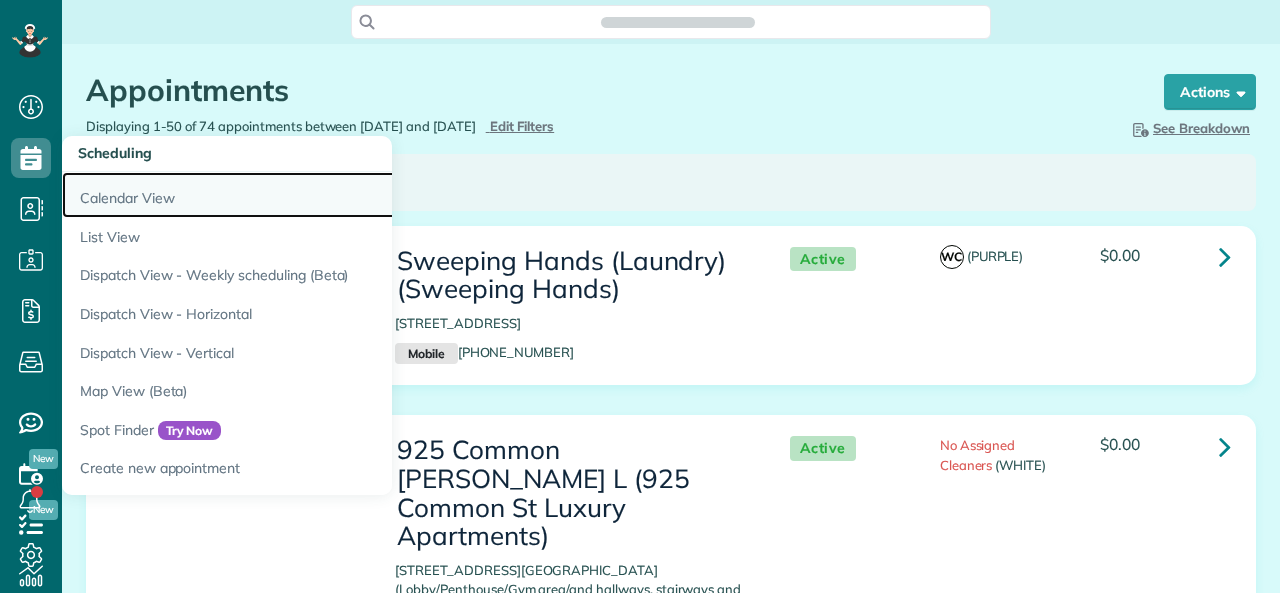 scroll, scrollTop: 593, scrollLeft: 62, axis: both 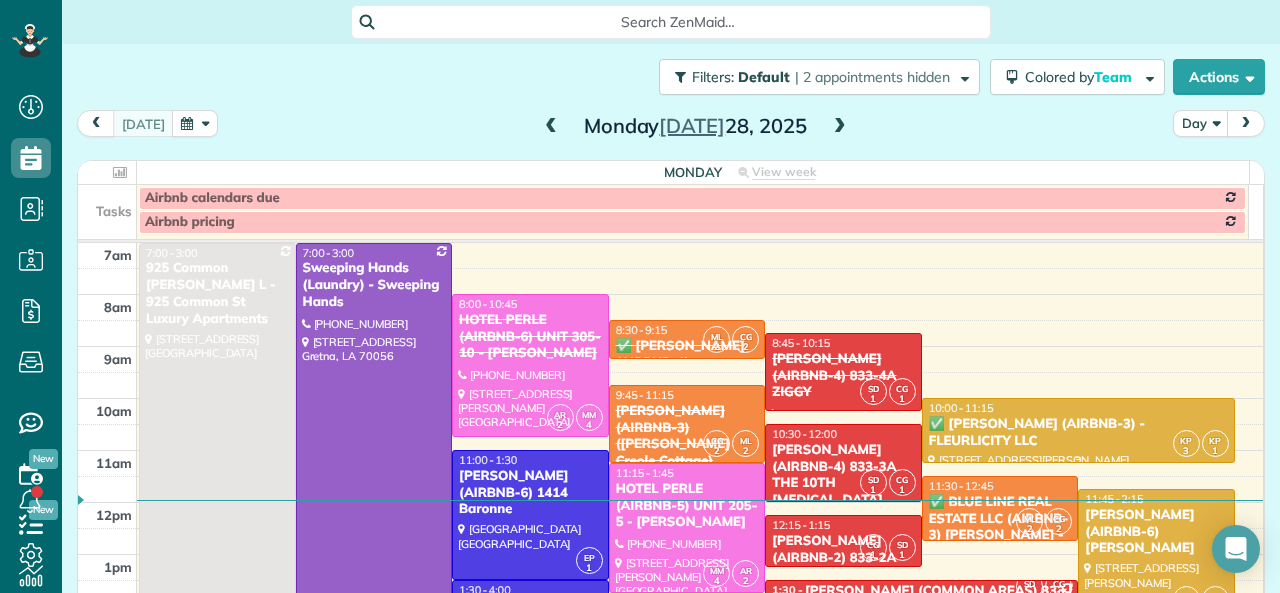 click on "10:00 - 11:15" at bounding box center [1078, 408] 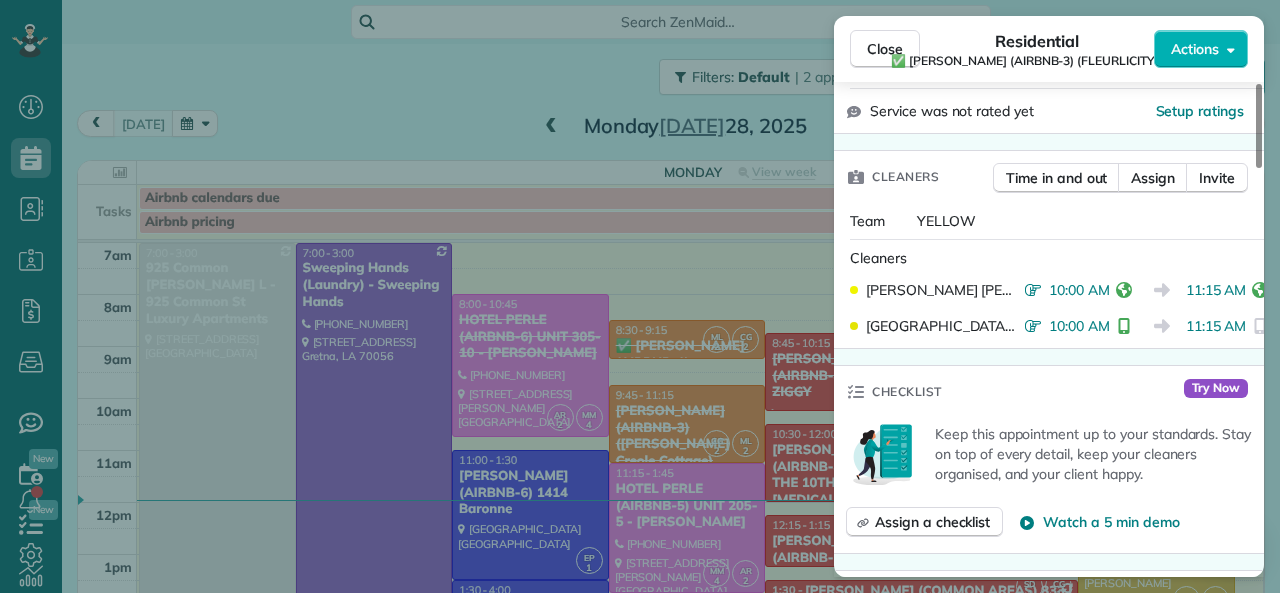 scroll, scrollTop: 600, scrollLeft: 0, axis: vertical 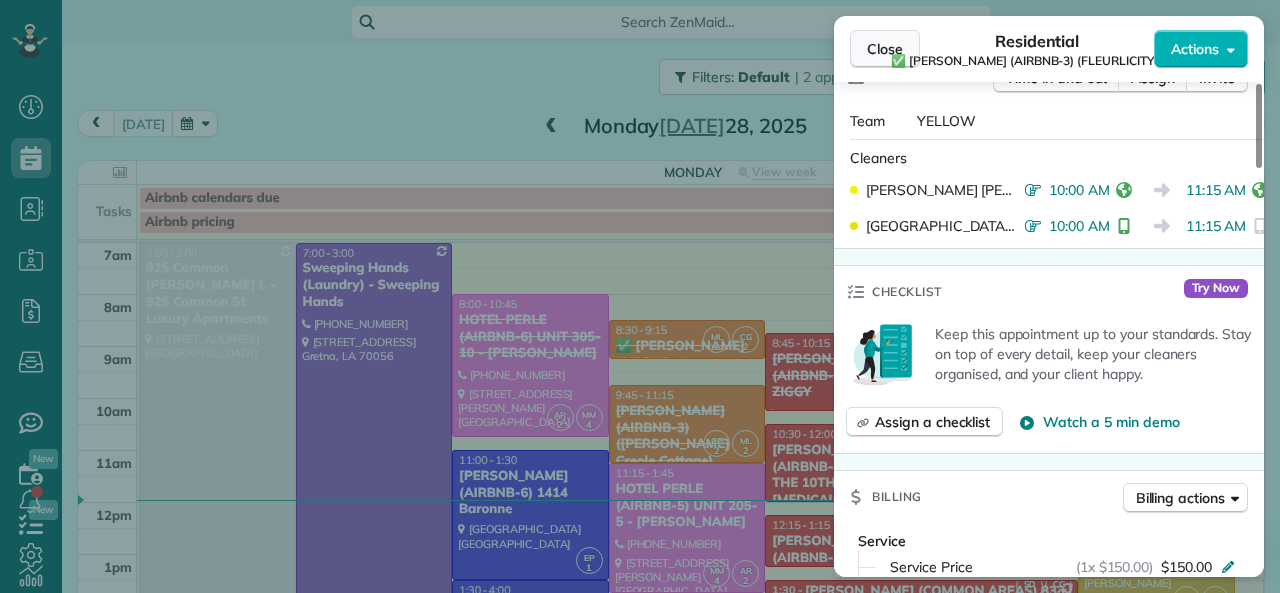 click on "Close" at bounding box center [885, 49] 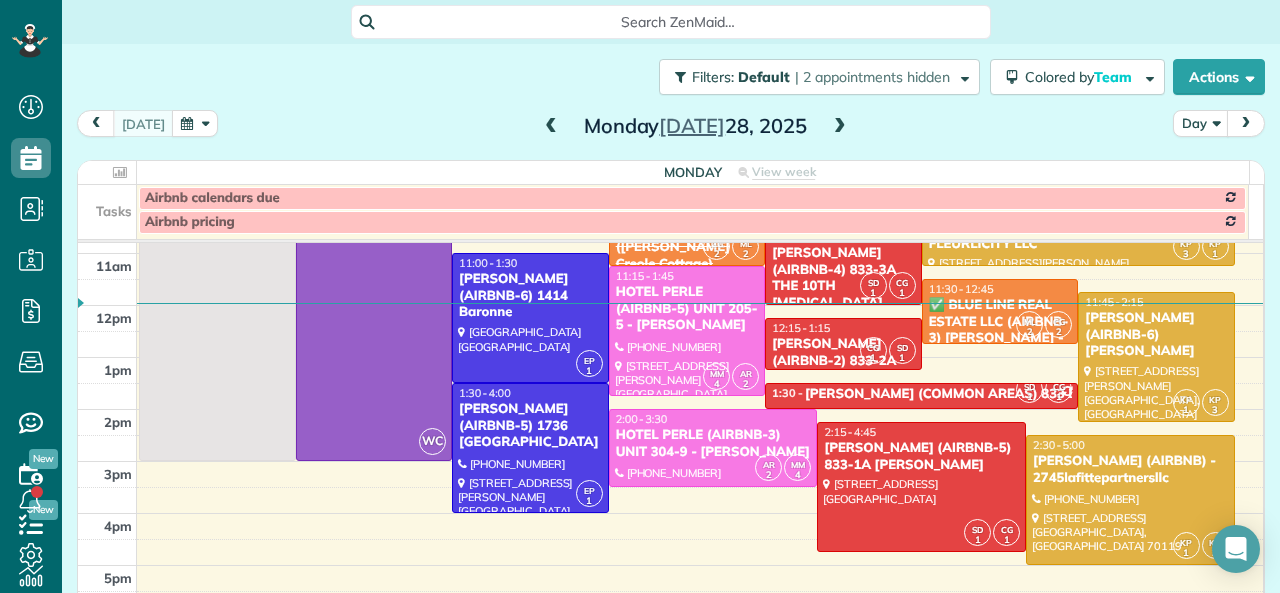 scroll, scrollTop: 200, scrollLeft: 0, axis: vertical 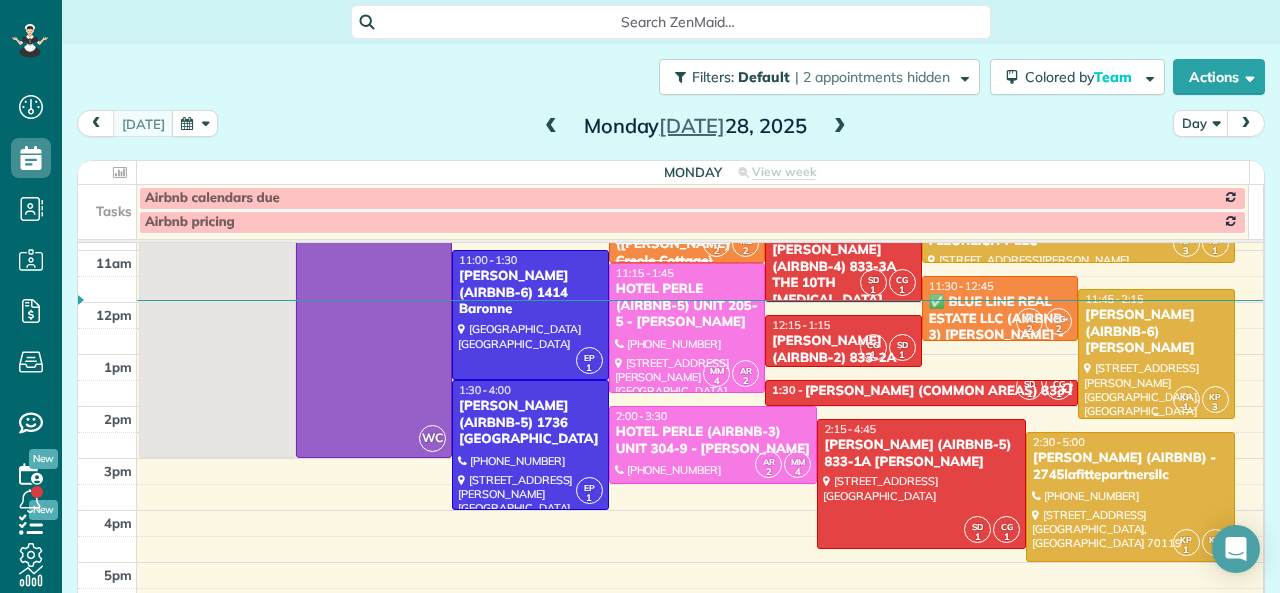 click on "[PERSON_NAME] (AIRBNB-6) [PERSON_NAME]" at bounding box center [1156, 332] 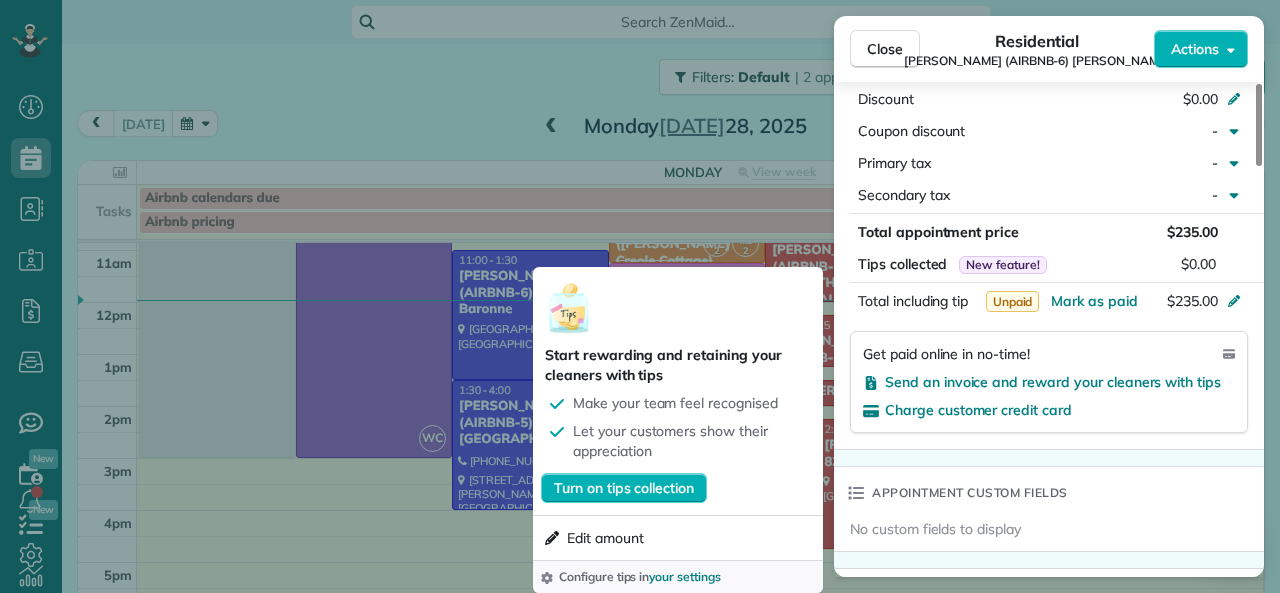 scroll, scrollTop: 879, scrollLeft: 0, axis: vertical 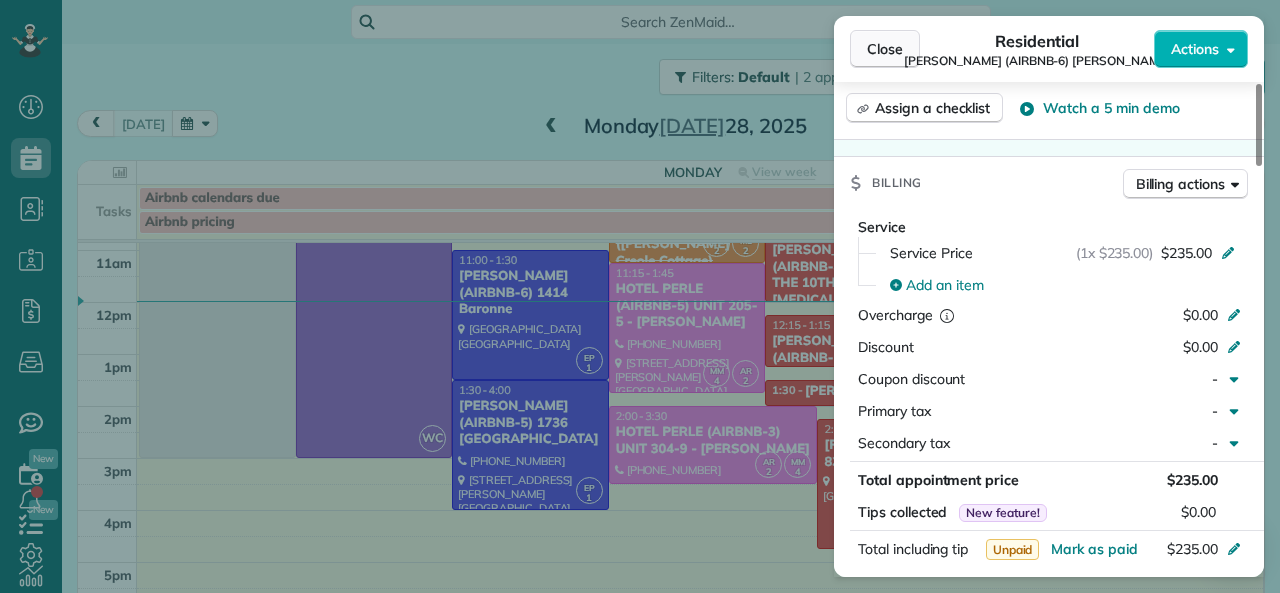 click on "Close" at bounding box center [885, 49] 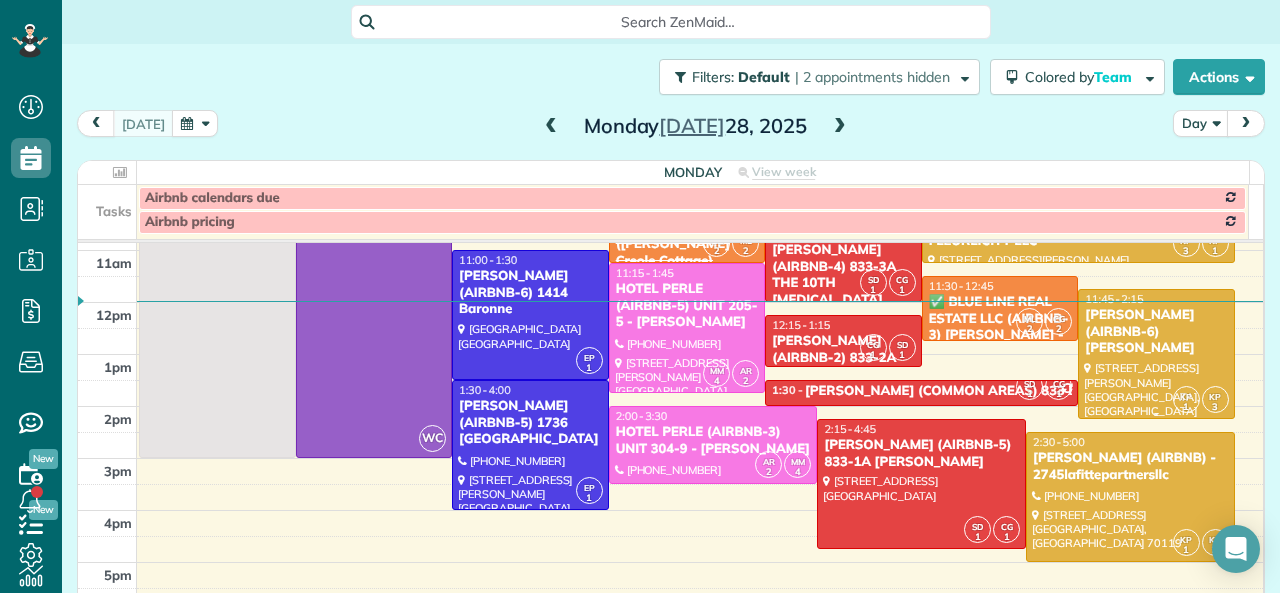 scroll, scrollTop: 100, scrollLeft: 0, axis: vertical 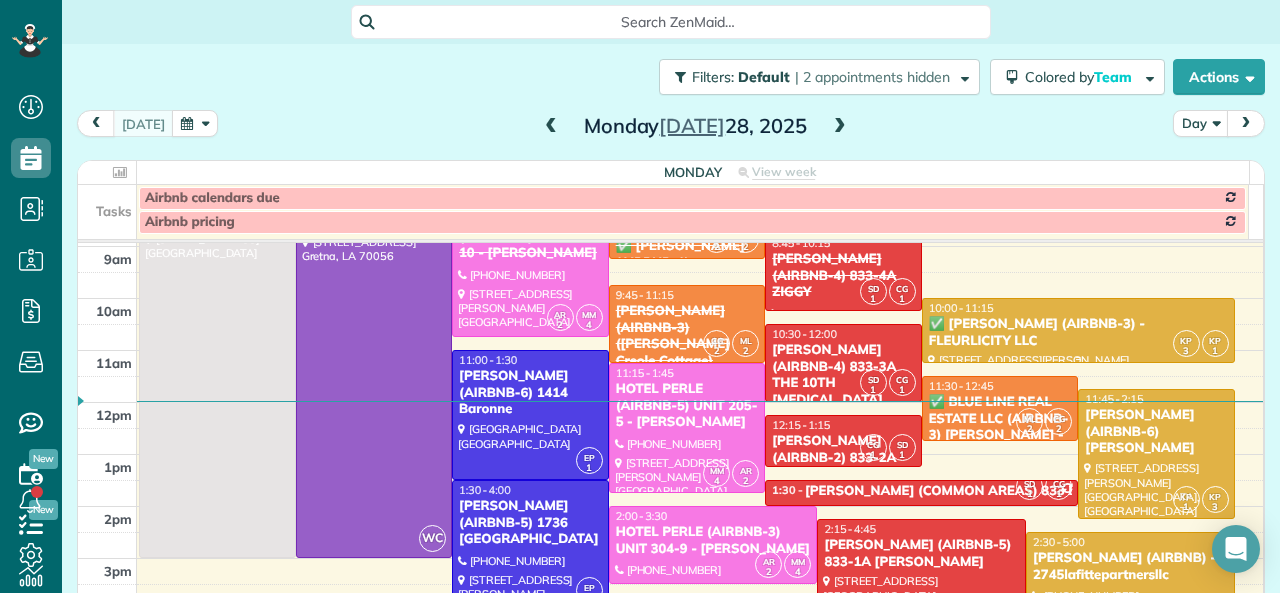 click on "✅ [PERSON_NAME] (AIRBNB-3) - FLEURLICITY LLC" at bounding box center (1078, 333) 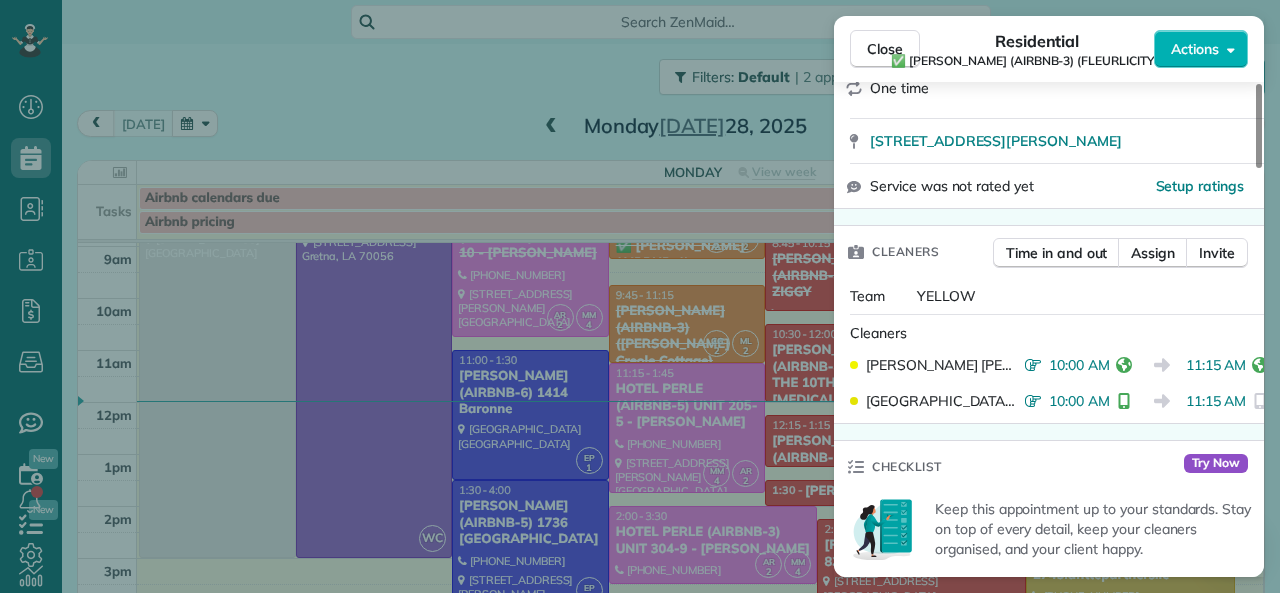 scroll, scrollTop: 600, scrollLeft: 0, axis: vertical 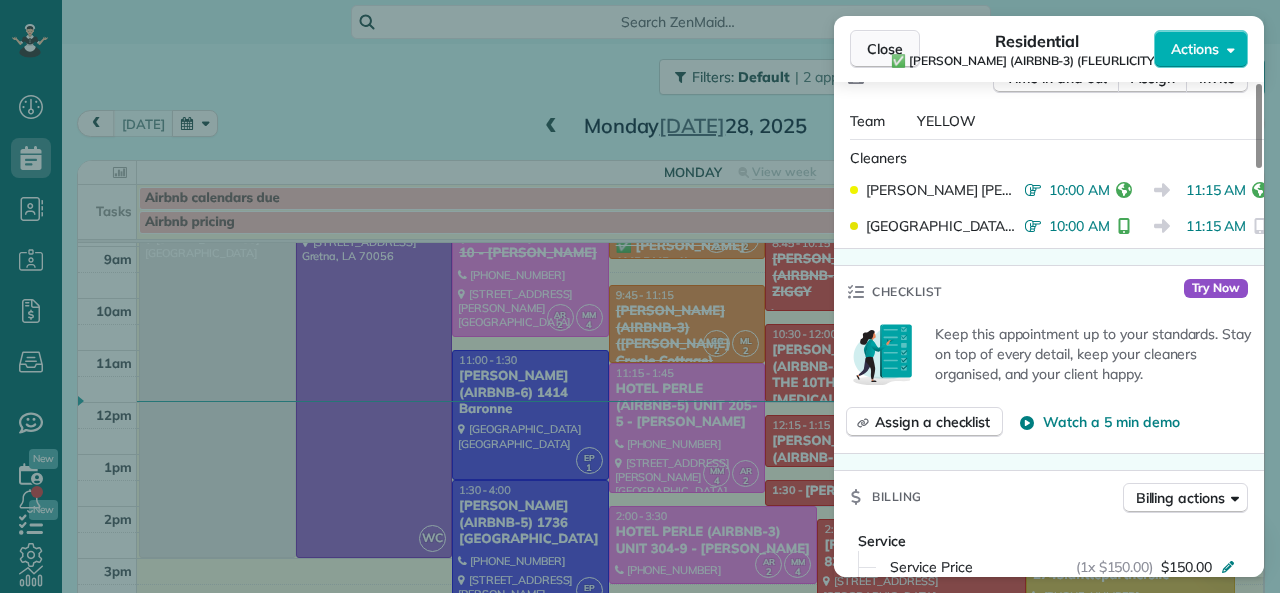 click on "Close" at bounding box center (885, 49) 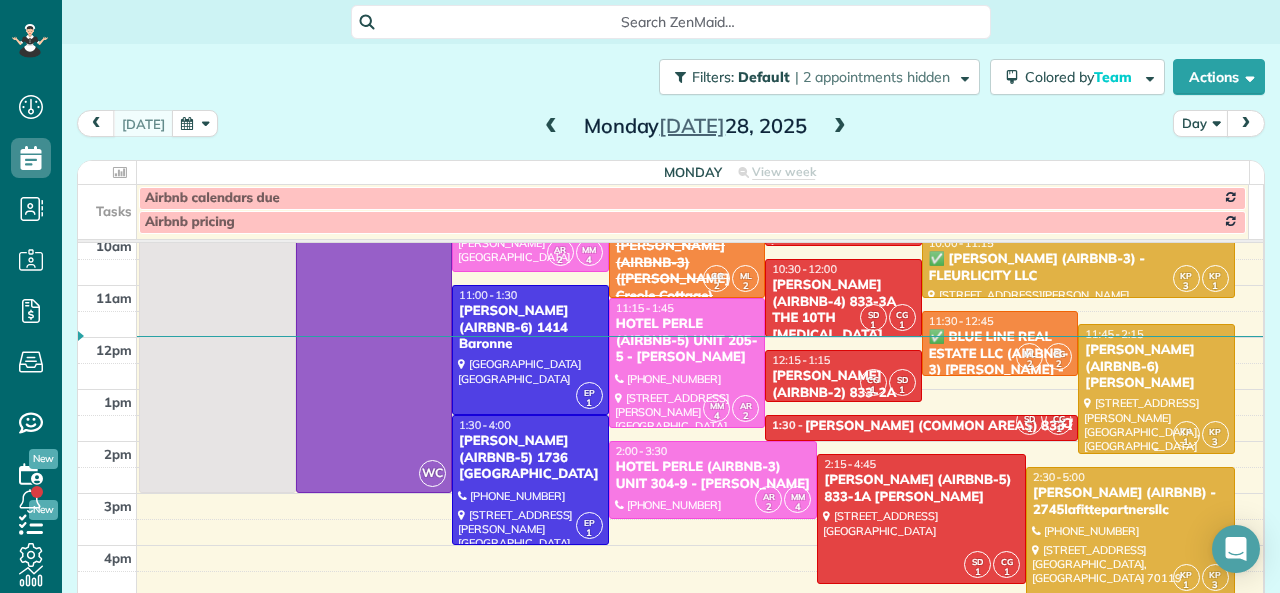 scroll, scrollTop: 200, scrollLeft: 0, axis: vertical 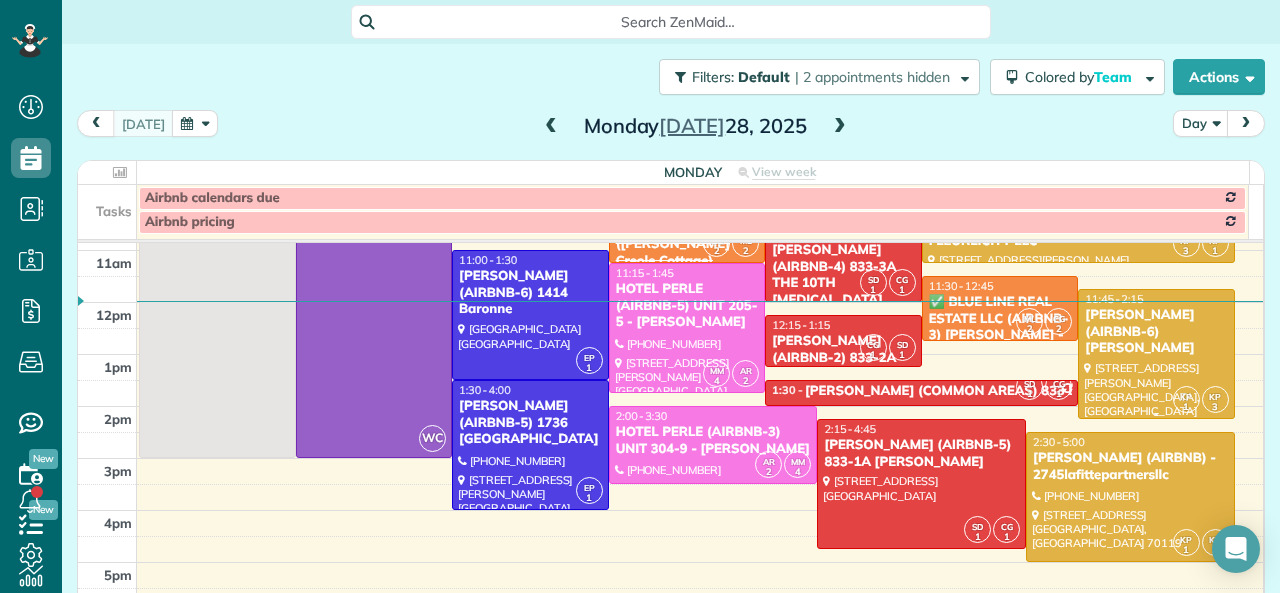 click on "[PERSON_NAME] (AIRBNB-6) [PERSON_NAME]" at bounding box center [1156, 332] 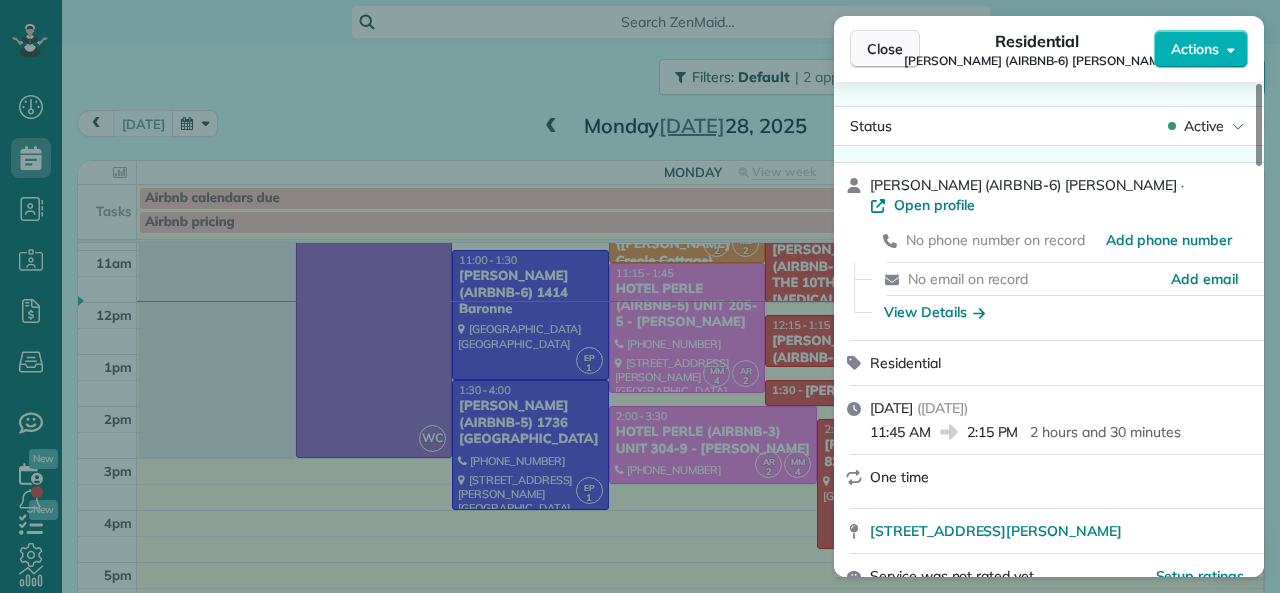 click on "Close" at bounding box center (885, 49) 